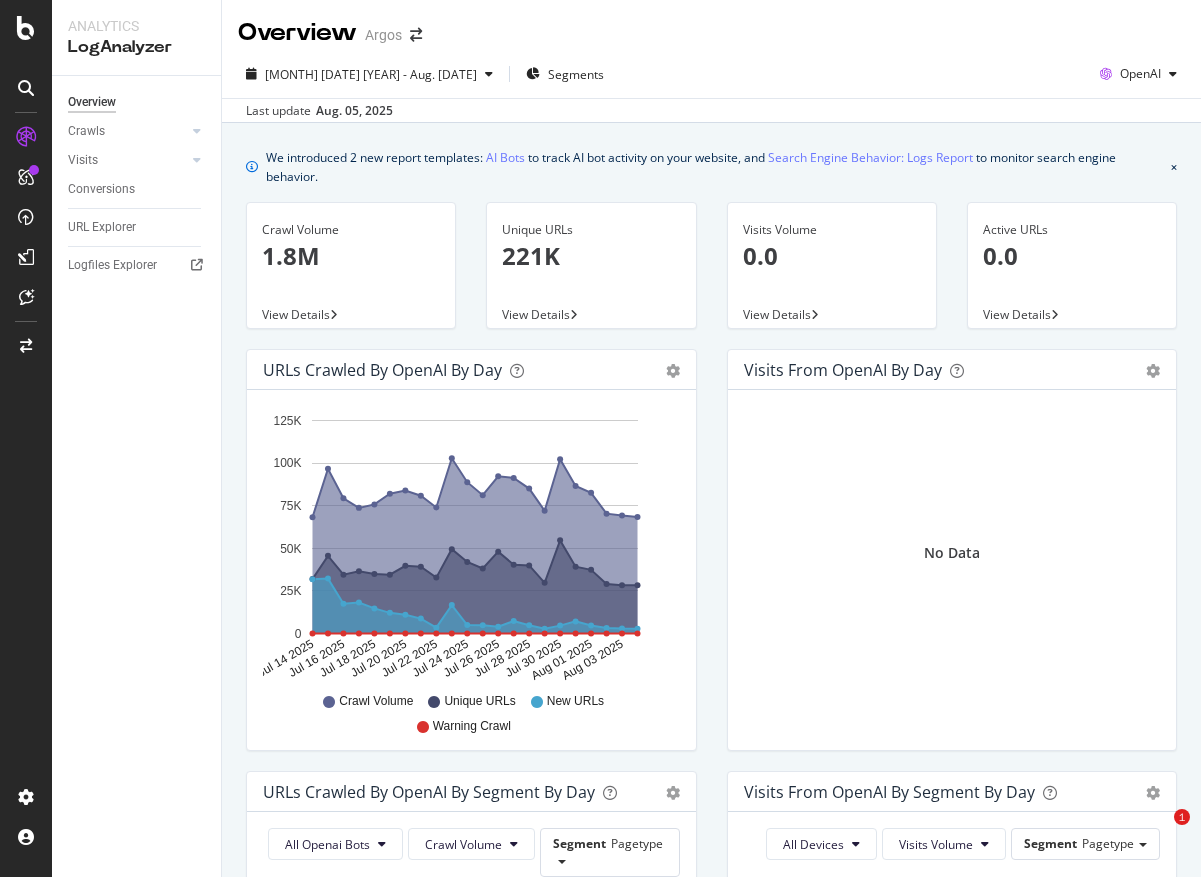 scroll, scrollTop: 0, scrollLeft: 0, axis: both 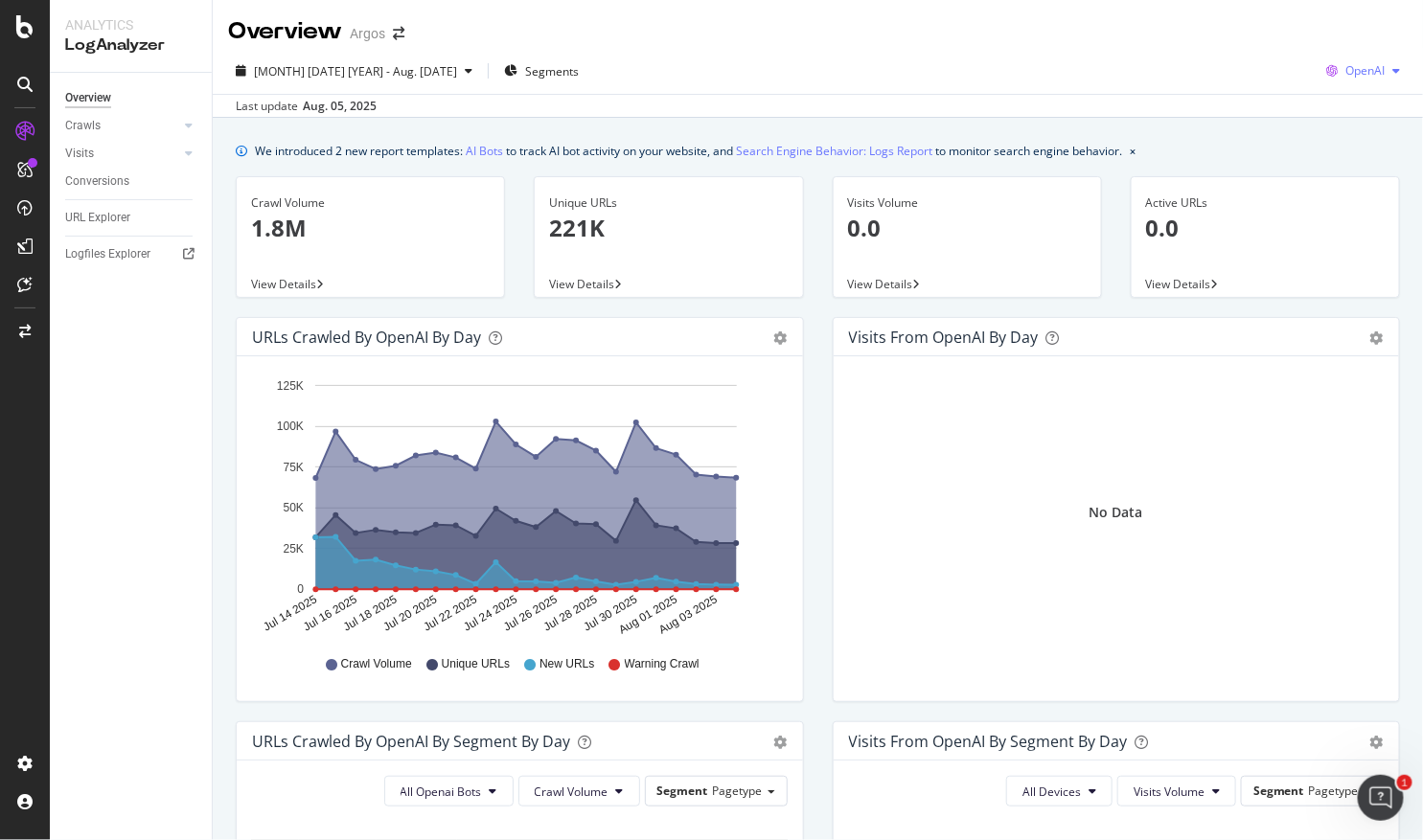 click on "OpenAI" at bounding box center (1365, 70) 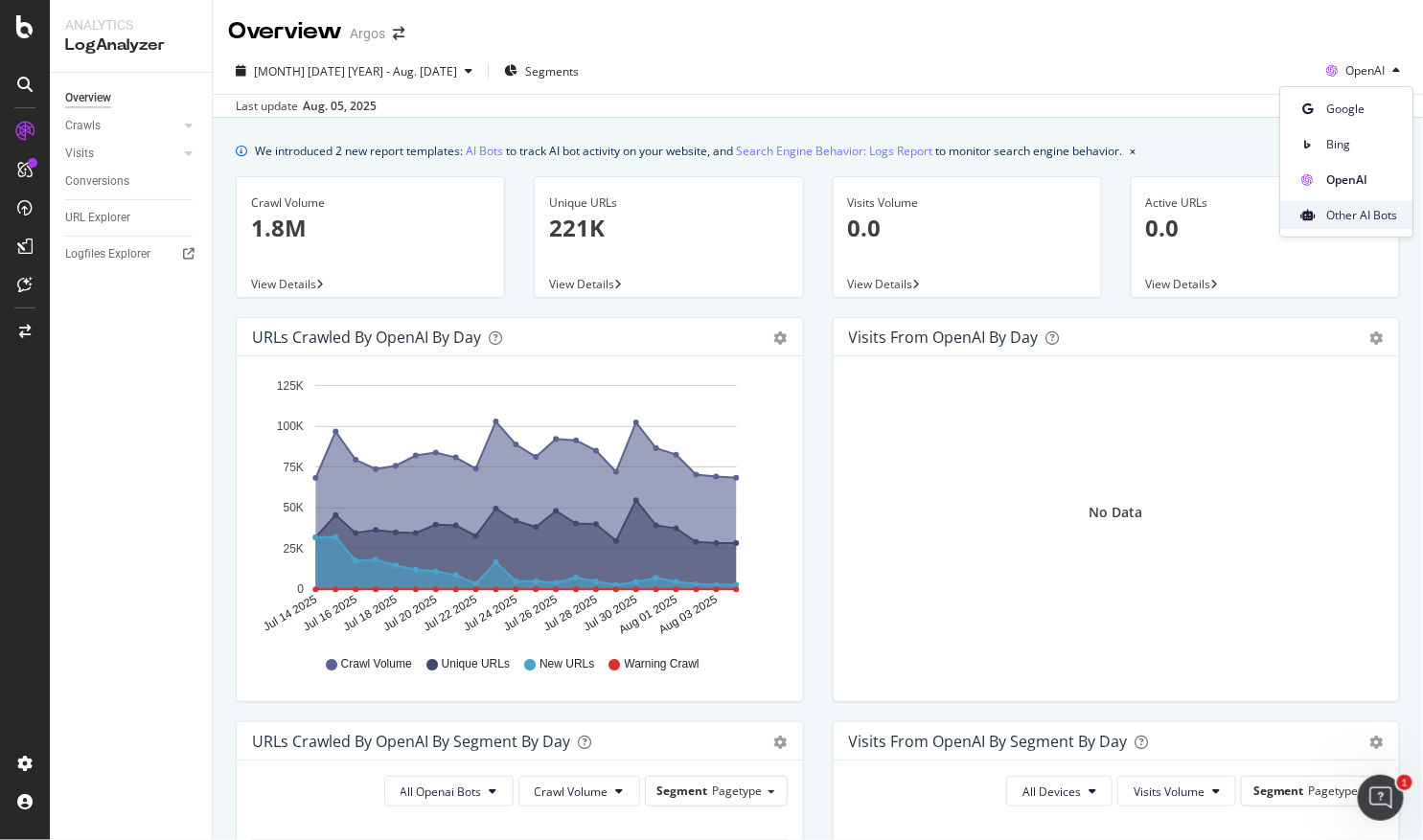 click on "Other AI Bots" at bounding box center (1363, 216) 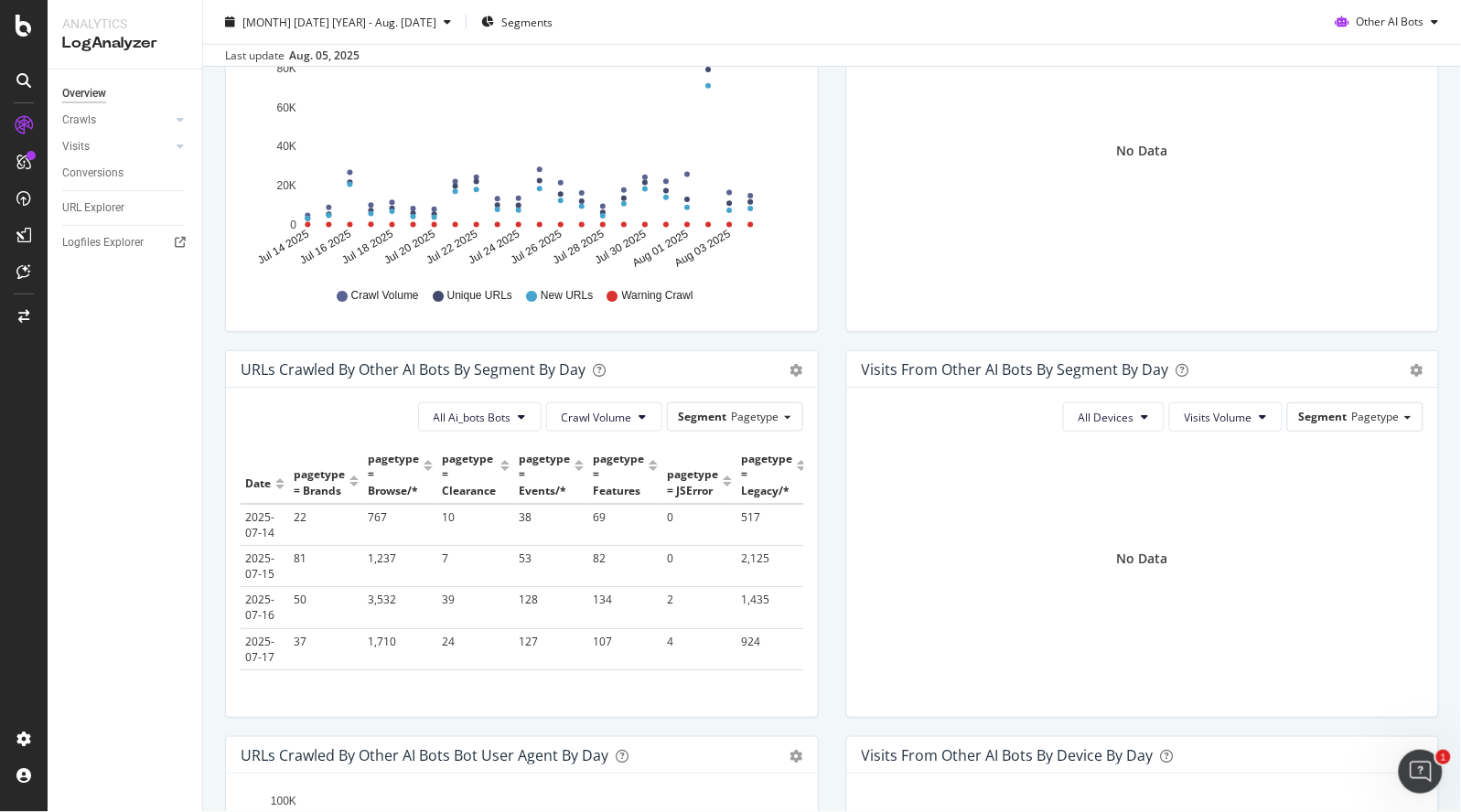 scroll, scrollTop: 406, scrollLeft: 0, axis: vertical 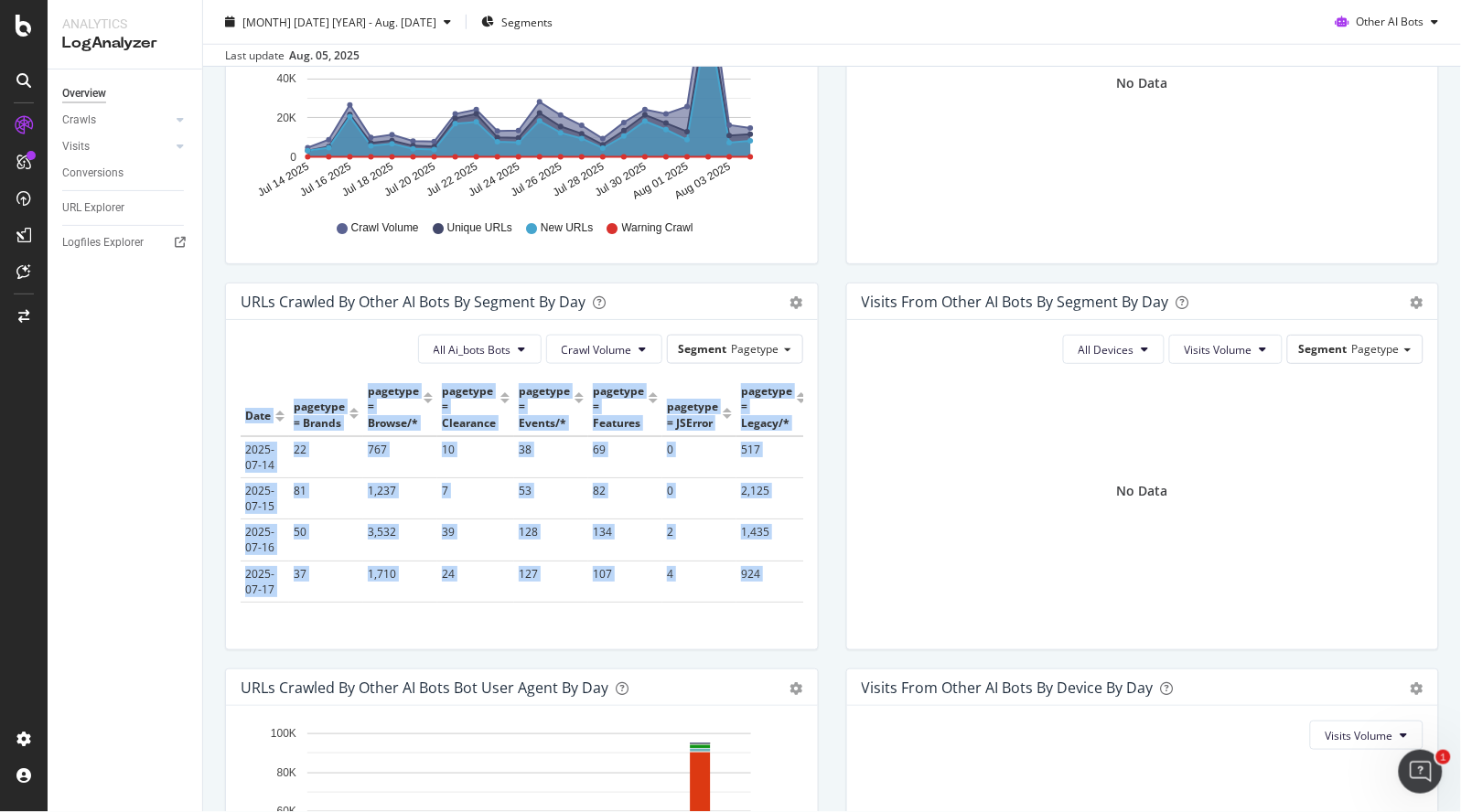 drag, startPoint x: 244, startPoint y: 378, endPoint x: 790, endPoint y: 628, distance: 600.5131 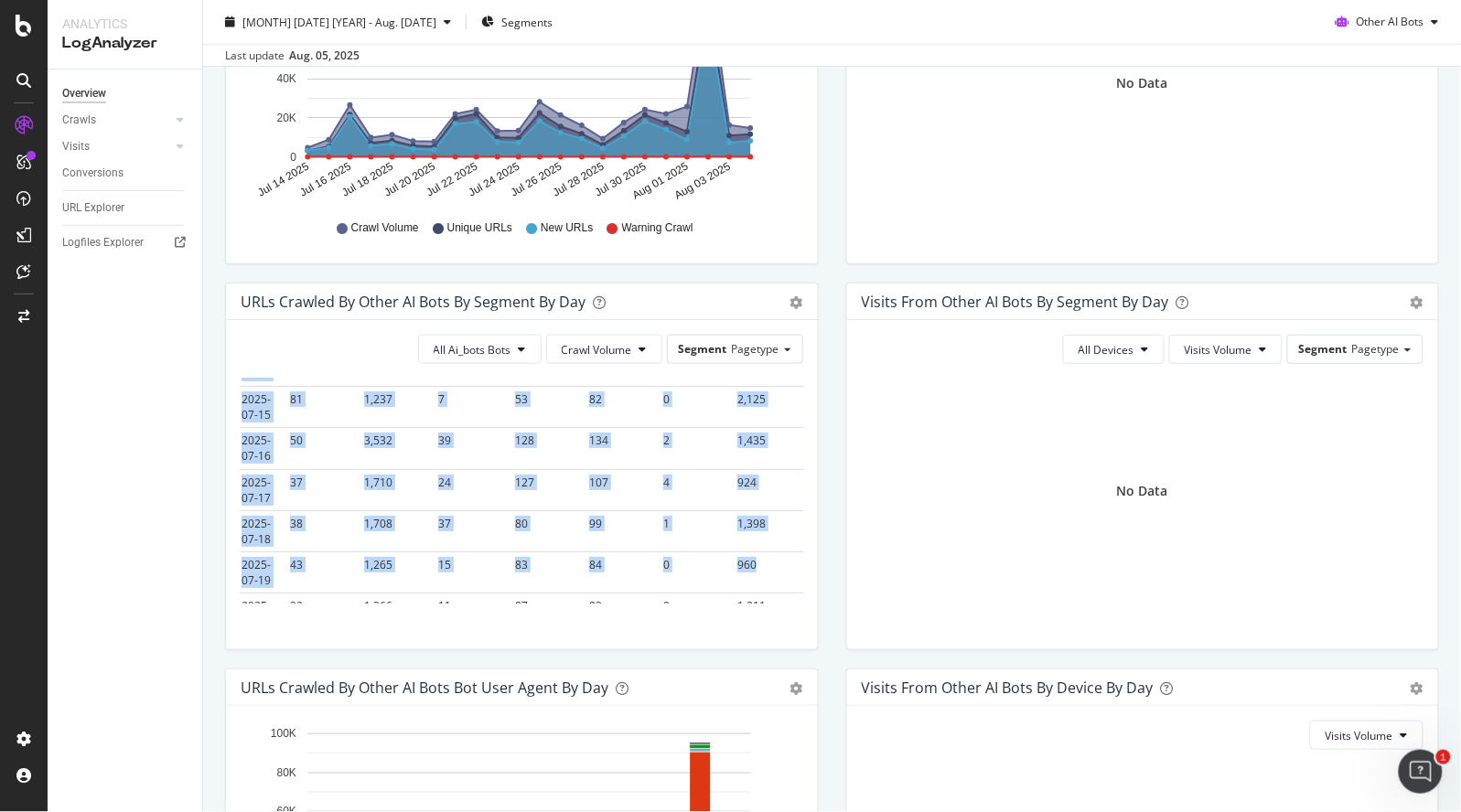 scroll, scrollTop: 91, scrollLeft: 27, axis: both 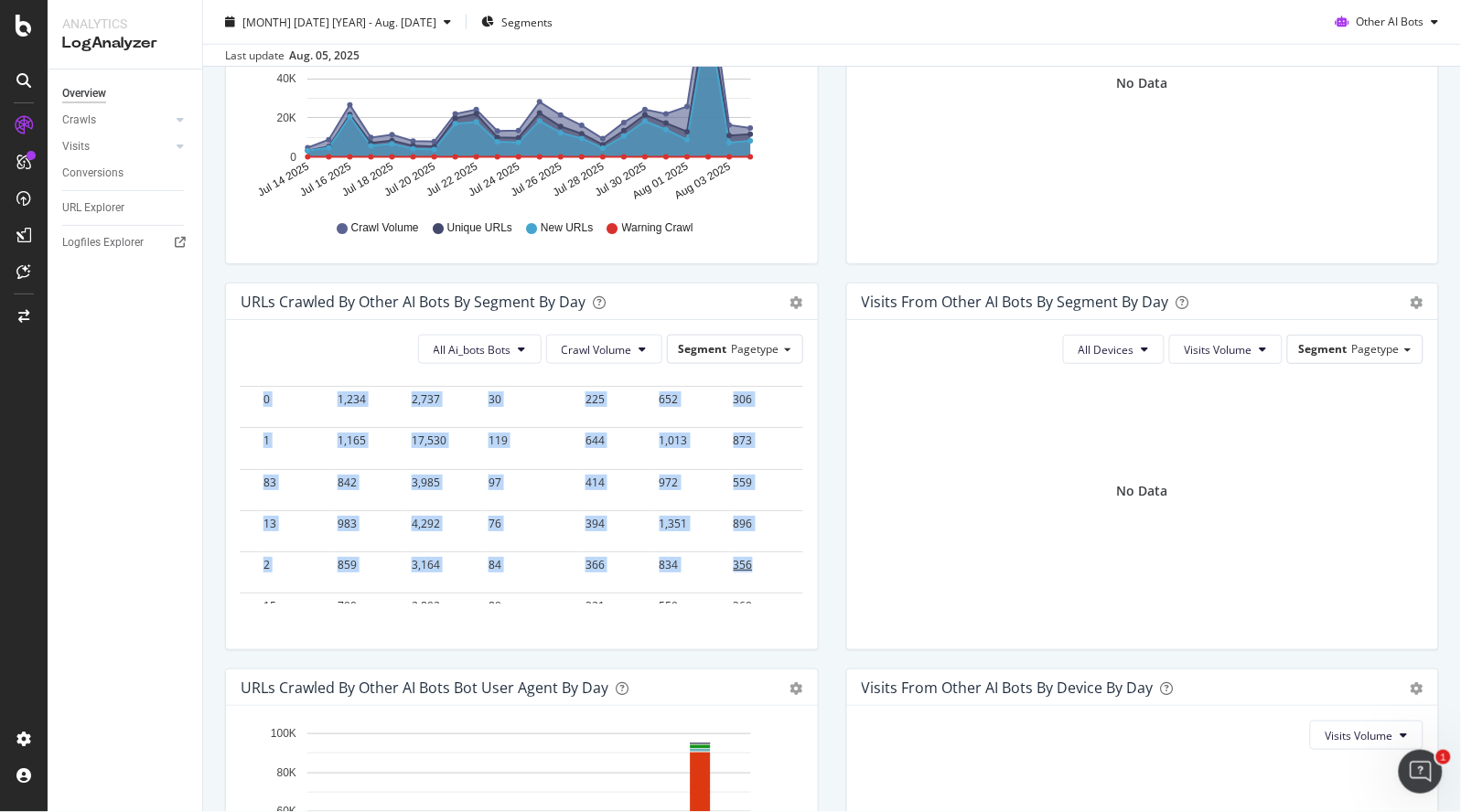 click on "356" at bounding box center (766, 572) 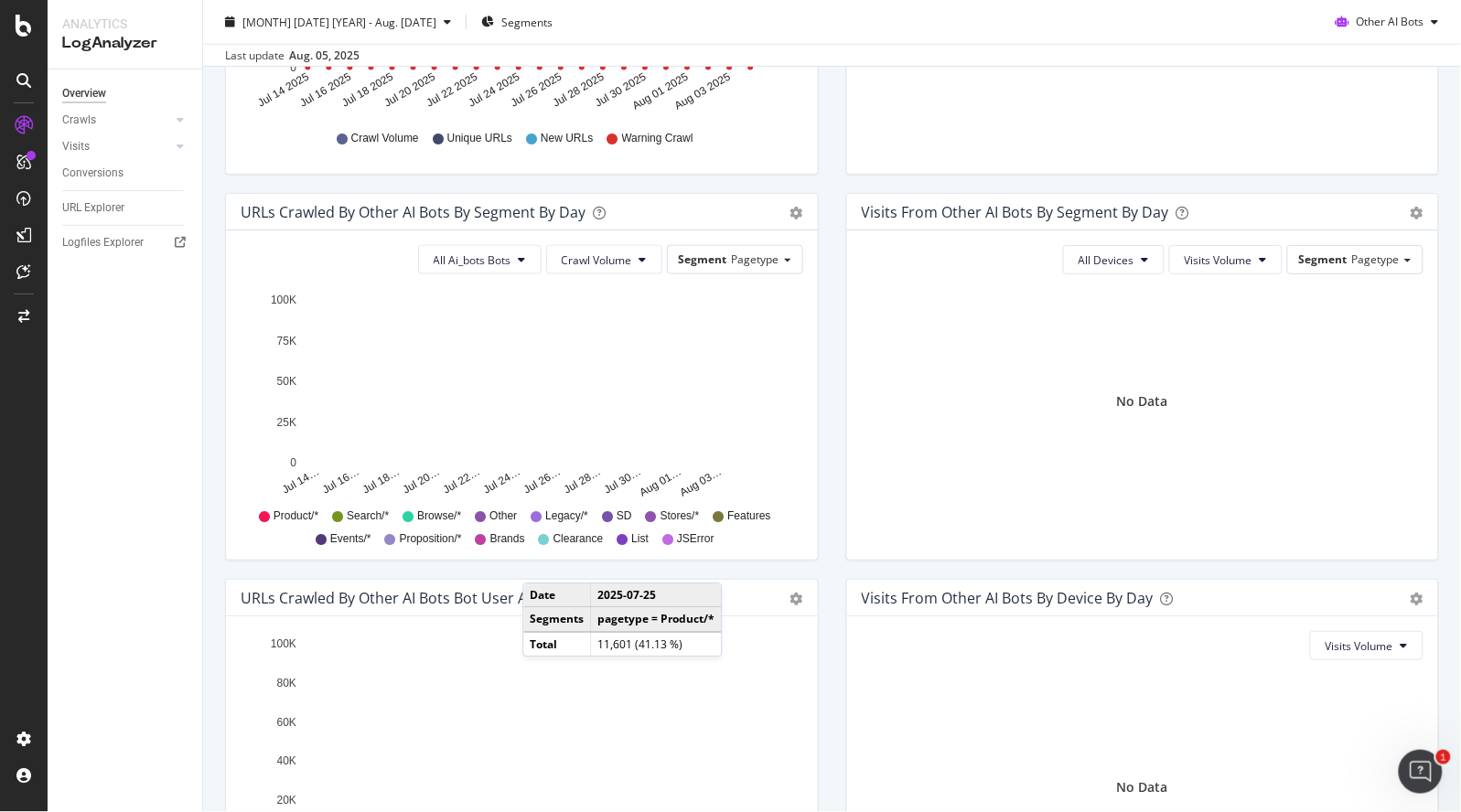 scroll, scrollTop: 508, scrollLeft: 0, axis: vertical 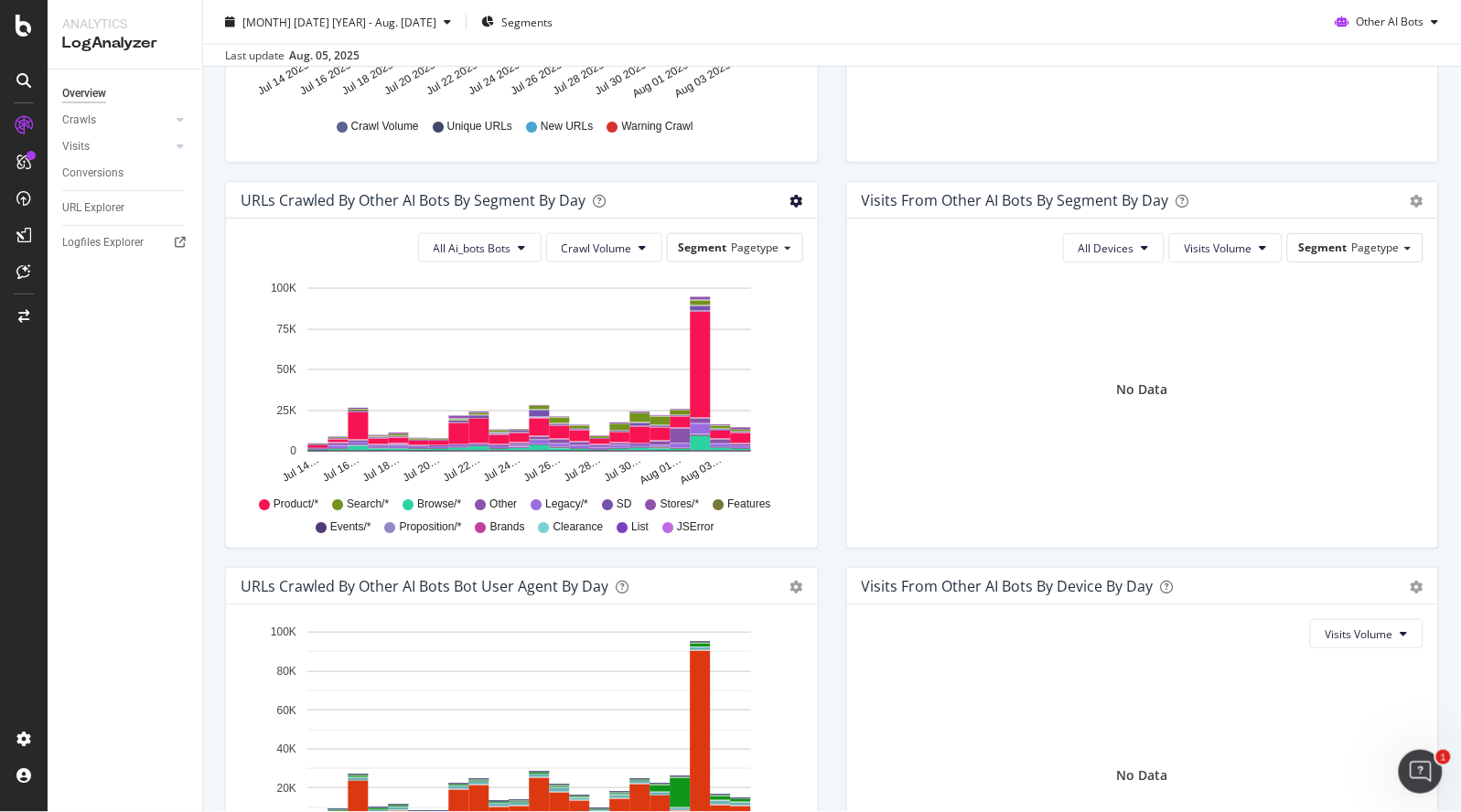 click at bounding box center (797, -185) 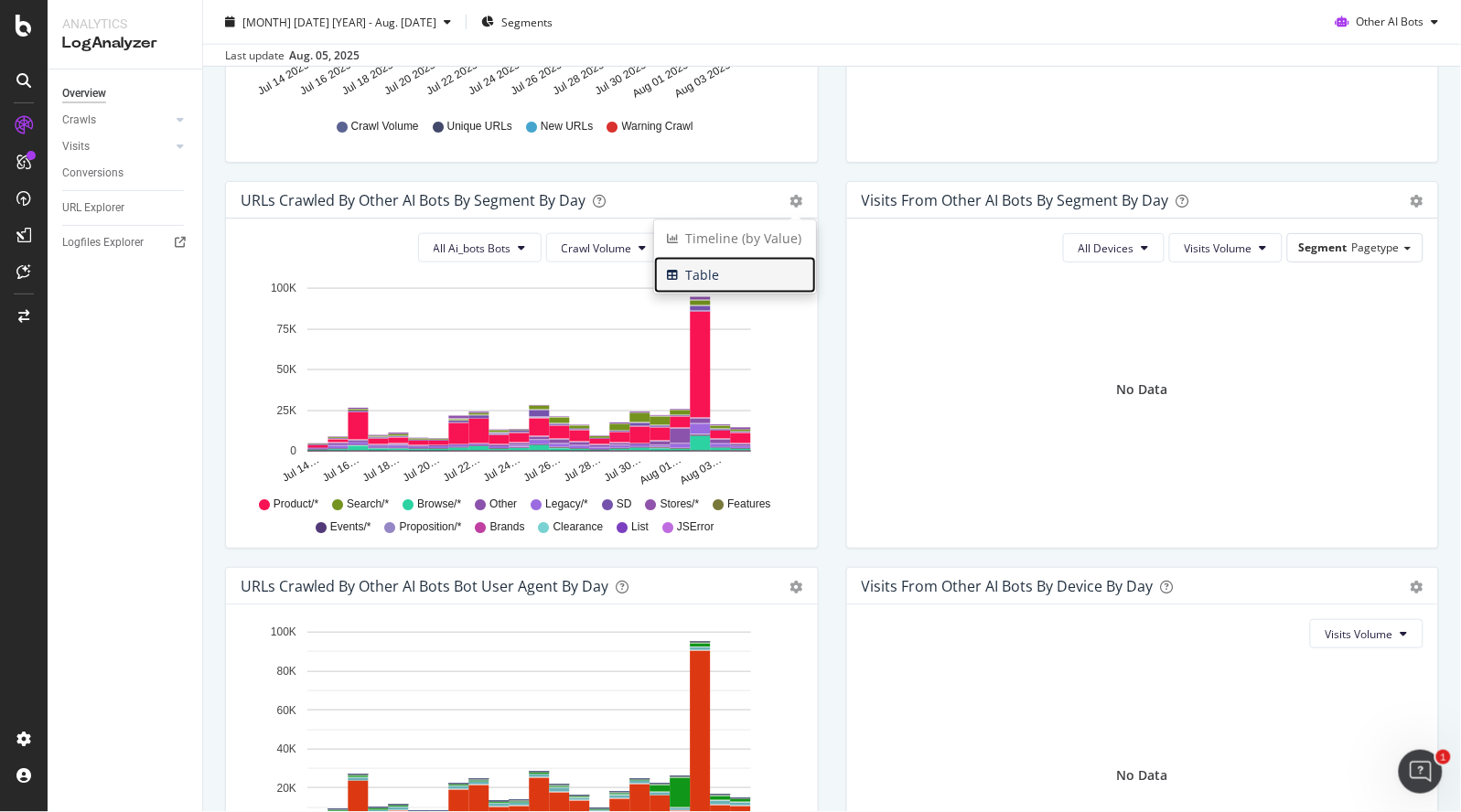 click on "Table" at bounding box center (735, 275) 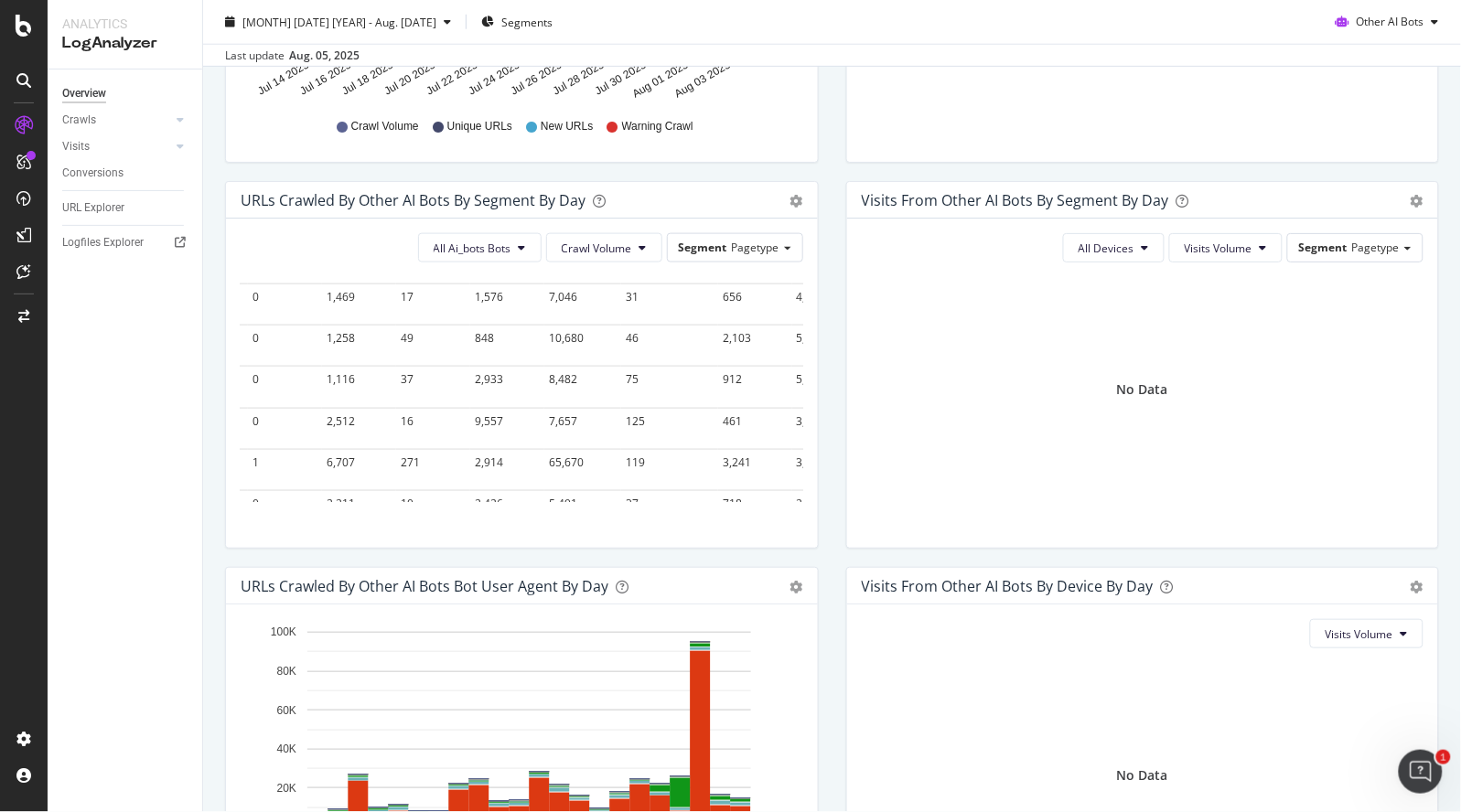 scroll, scrollTop: 760, scrollLeft: 553, axis: both 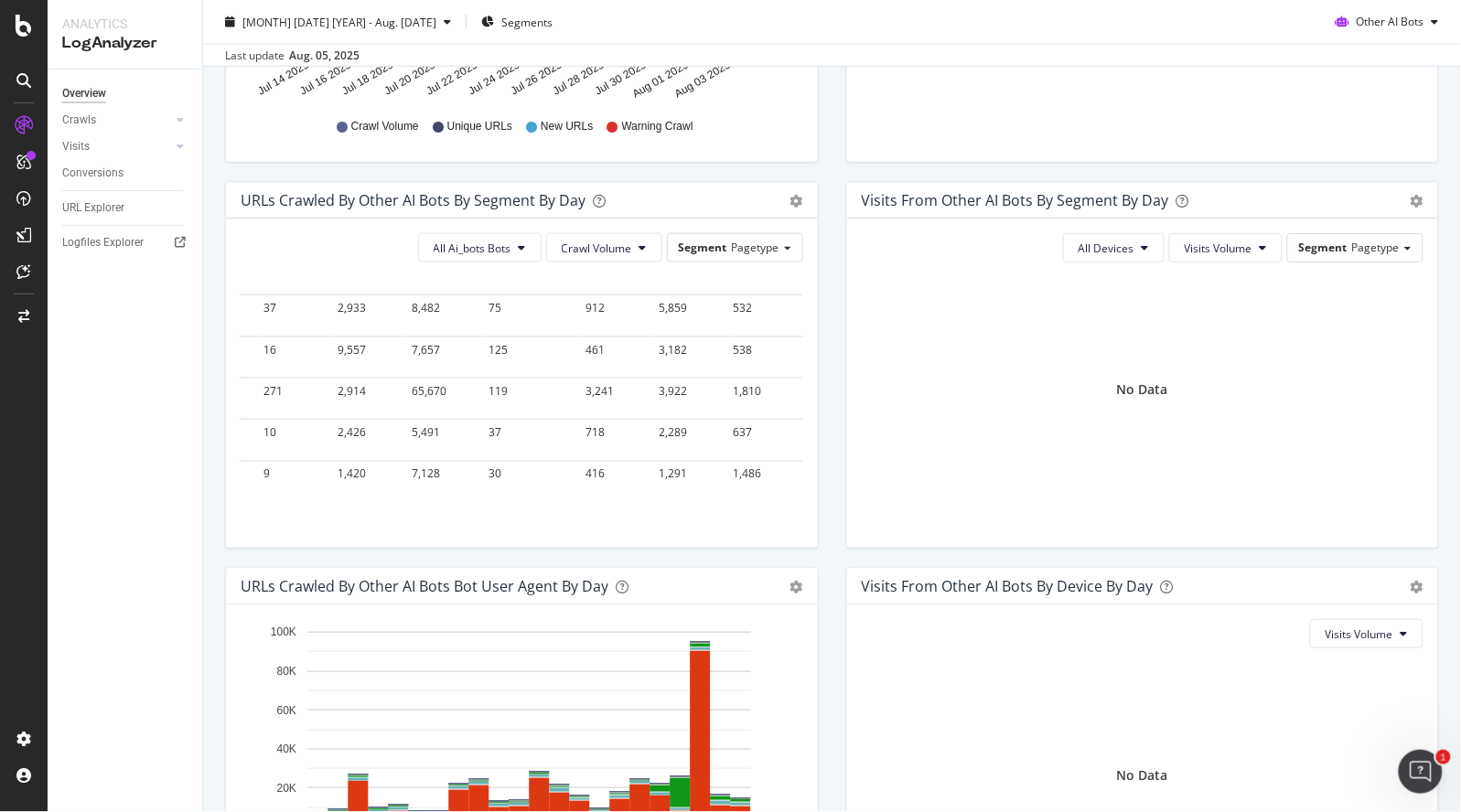 drag, startPoint x: 267, startPoint y: 283, endPoint x: 803, endPoint y: 553, distance: 600.16331 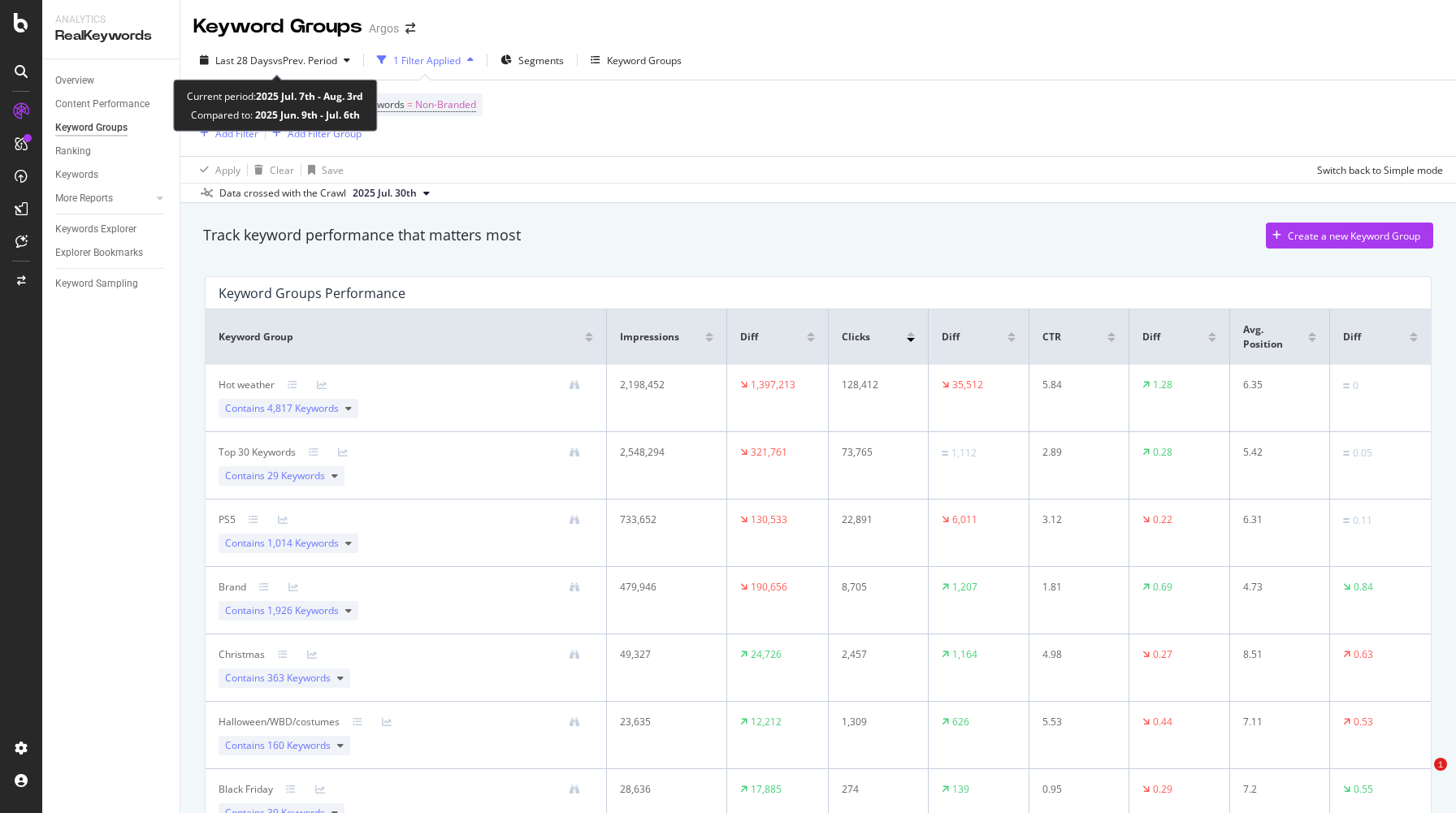 scroll, scrollTop: 0, scrollLeft: 0, axis: both 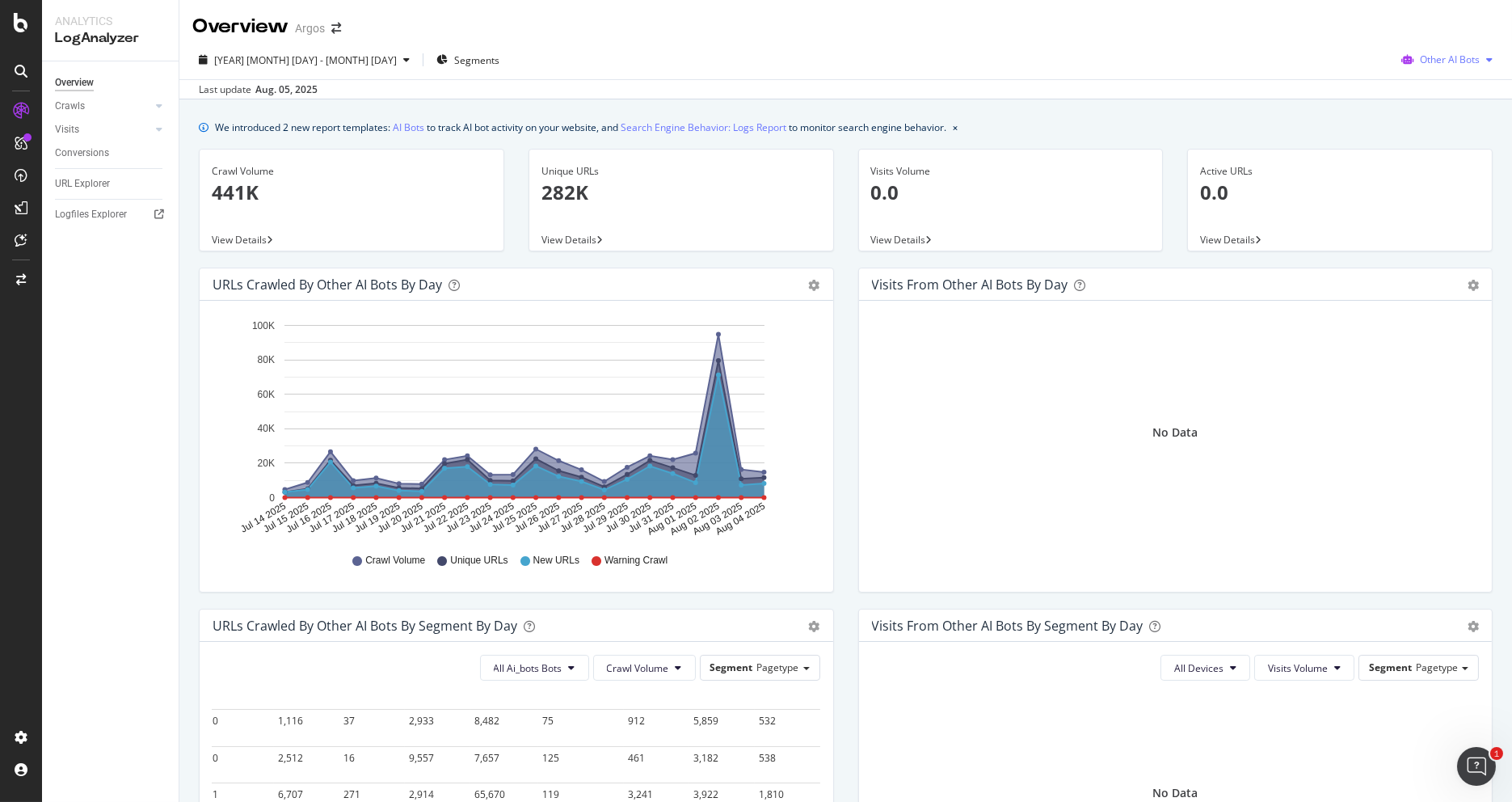 click on "Other AI Bots" at bounding box center (1450, 59) 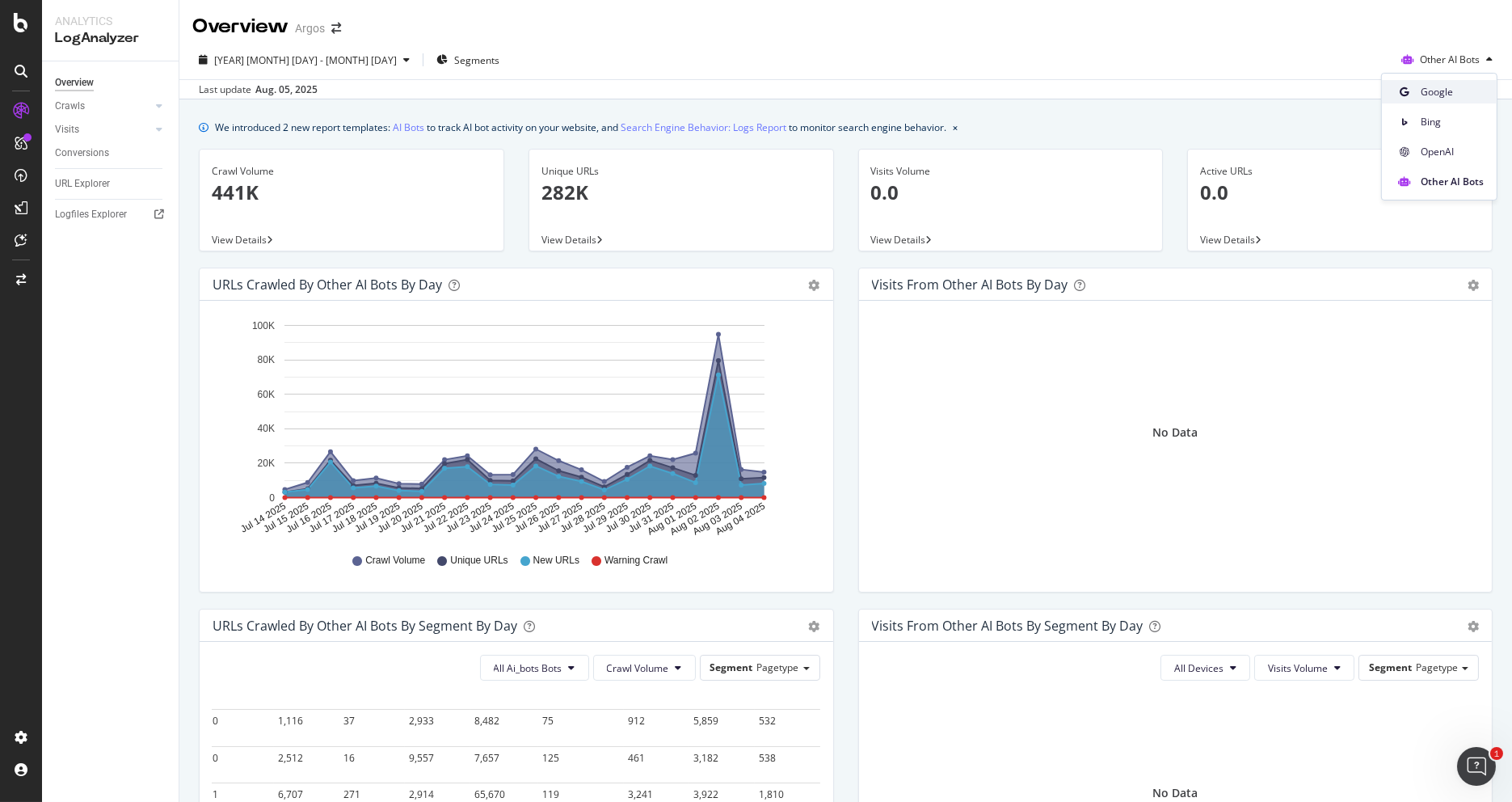 click on "Google" at bounding box center (1452, 92) 